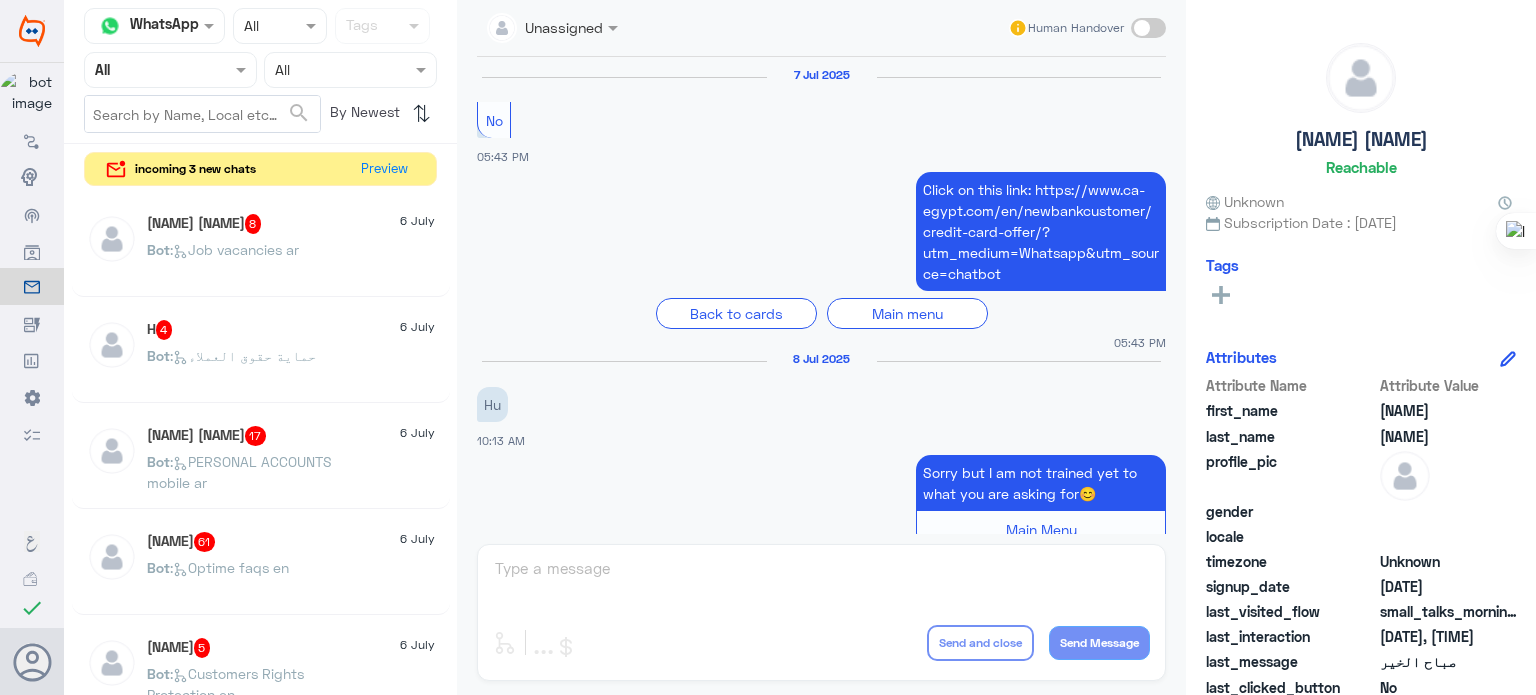 scroll, scrollTop: 0, scrollLeft: 0, axis: both 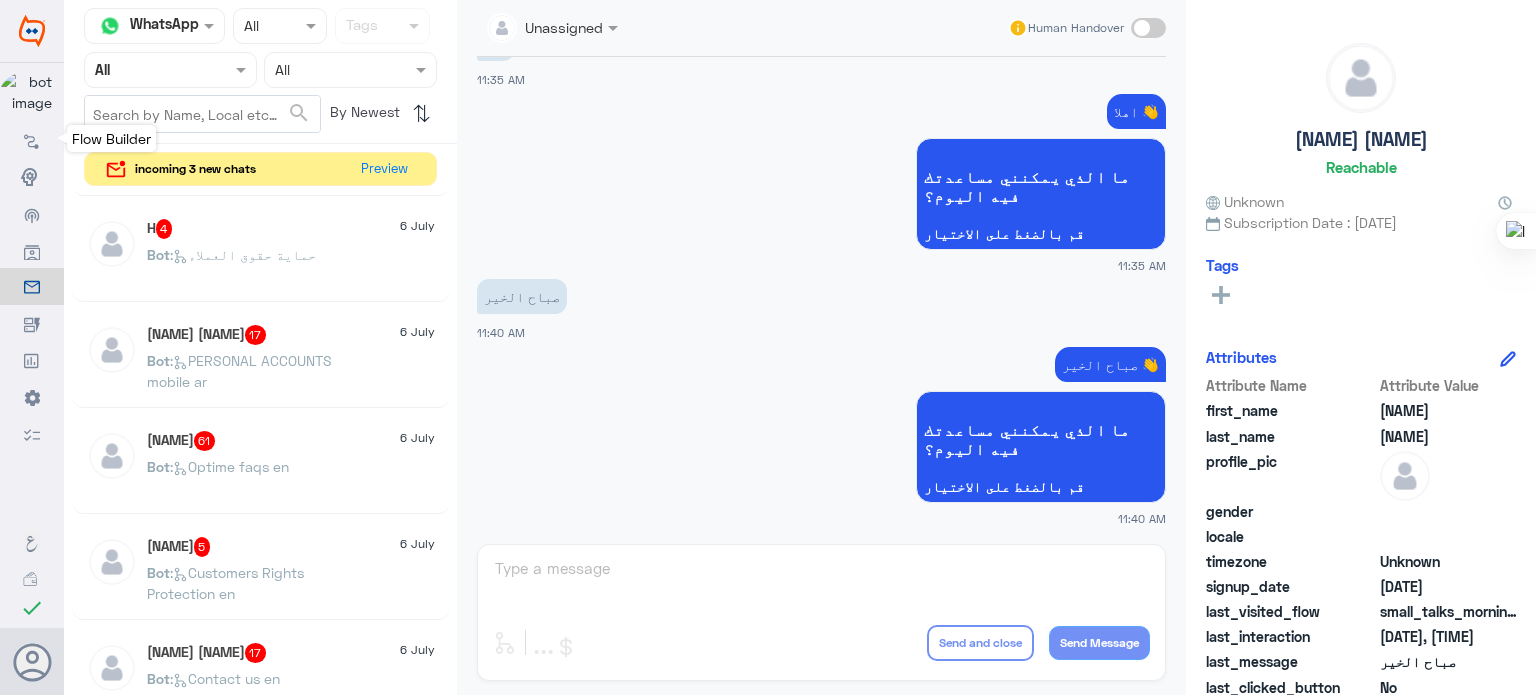 click at bounding box center (32, 141) 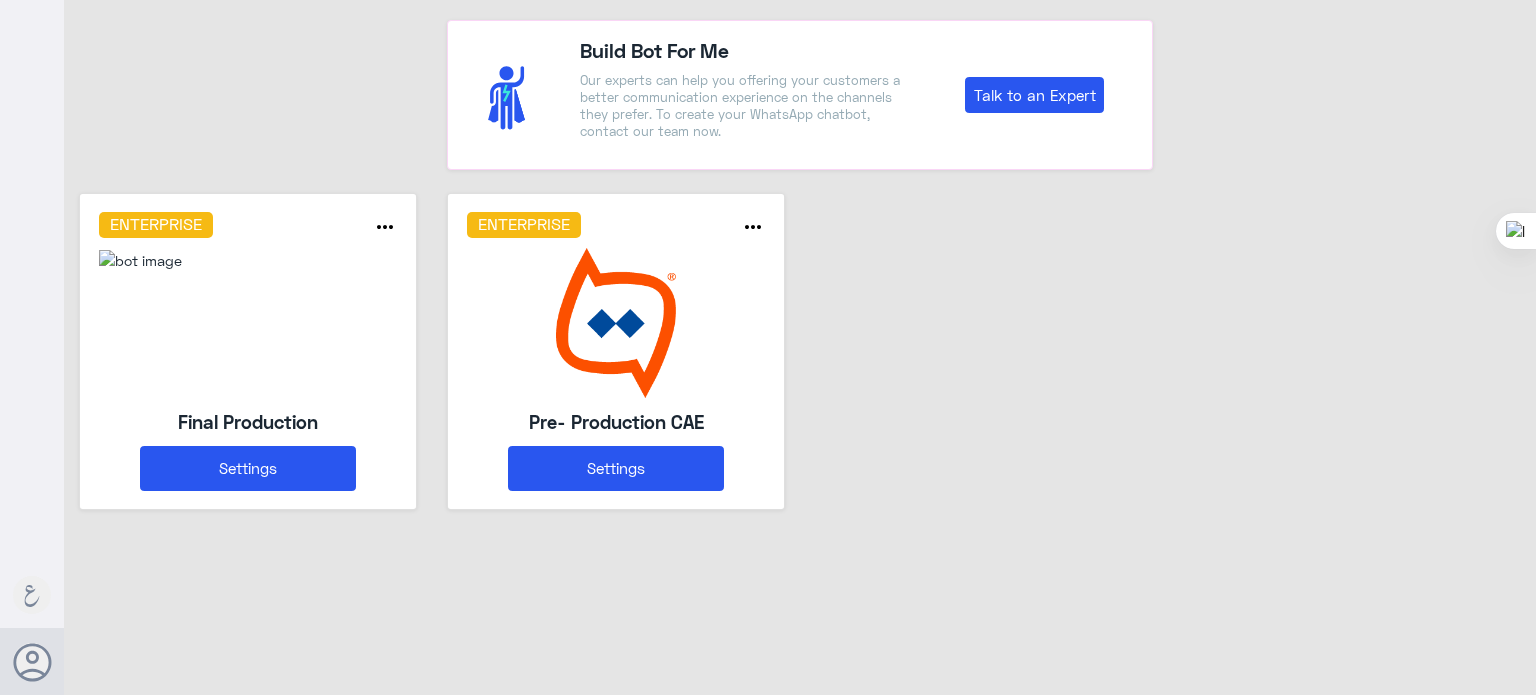 scroll, scrollTop: 0, scrollLeft: 0, axis: both 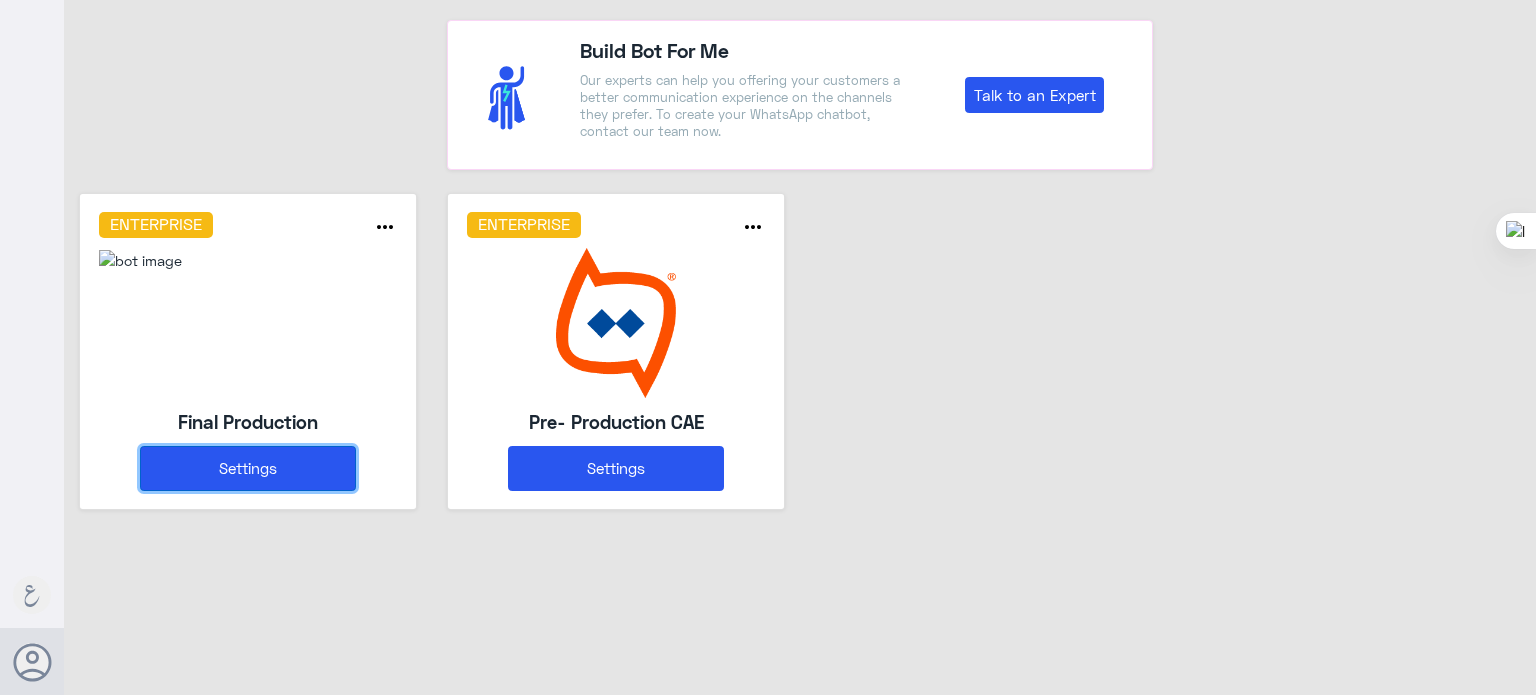 click on "Settings" at bounding box center (248, 468) 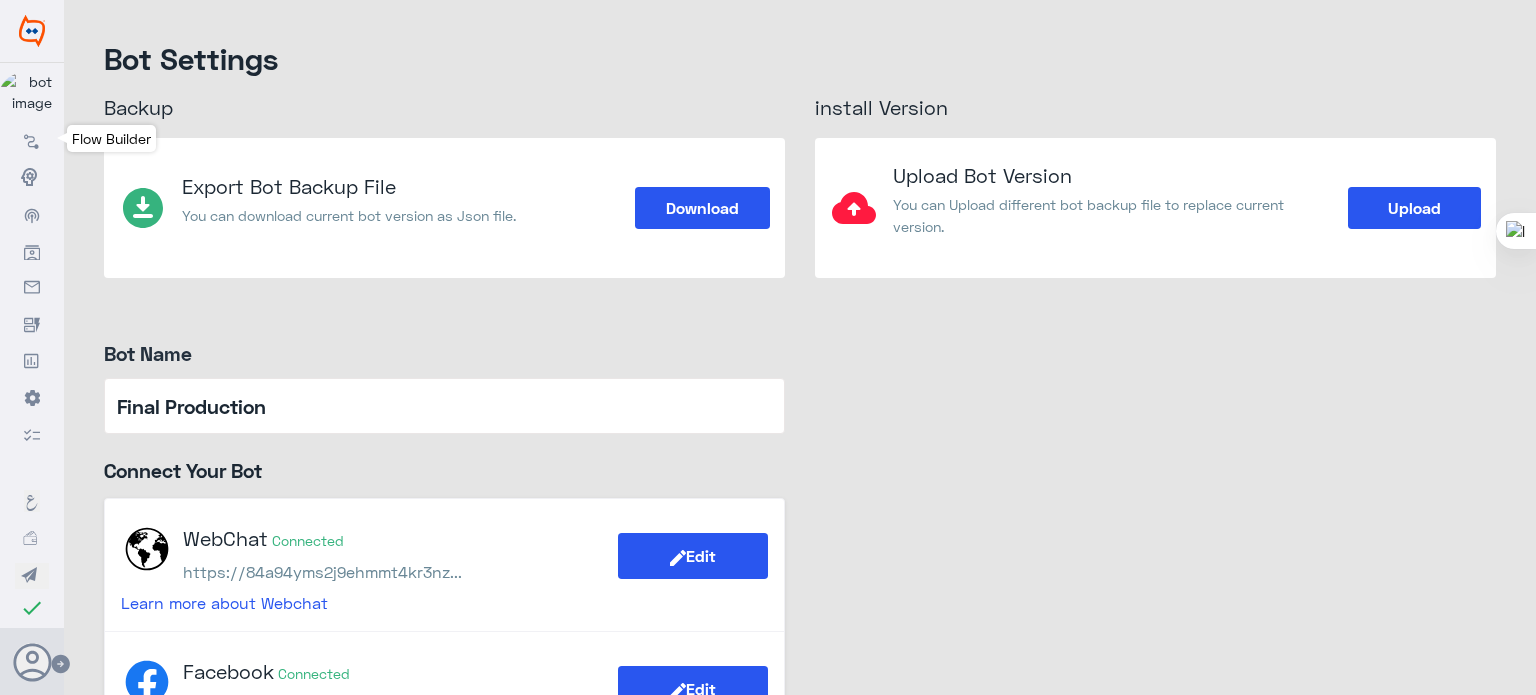click on "Flow Builder" at bounding box center (32, 139) 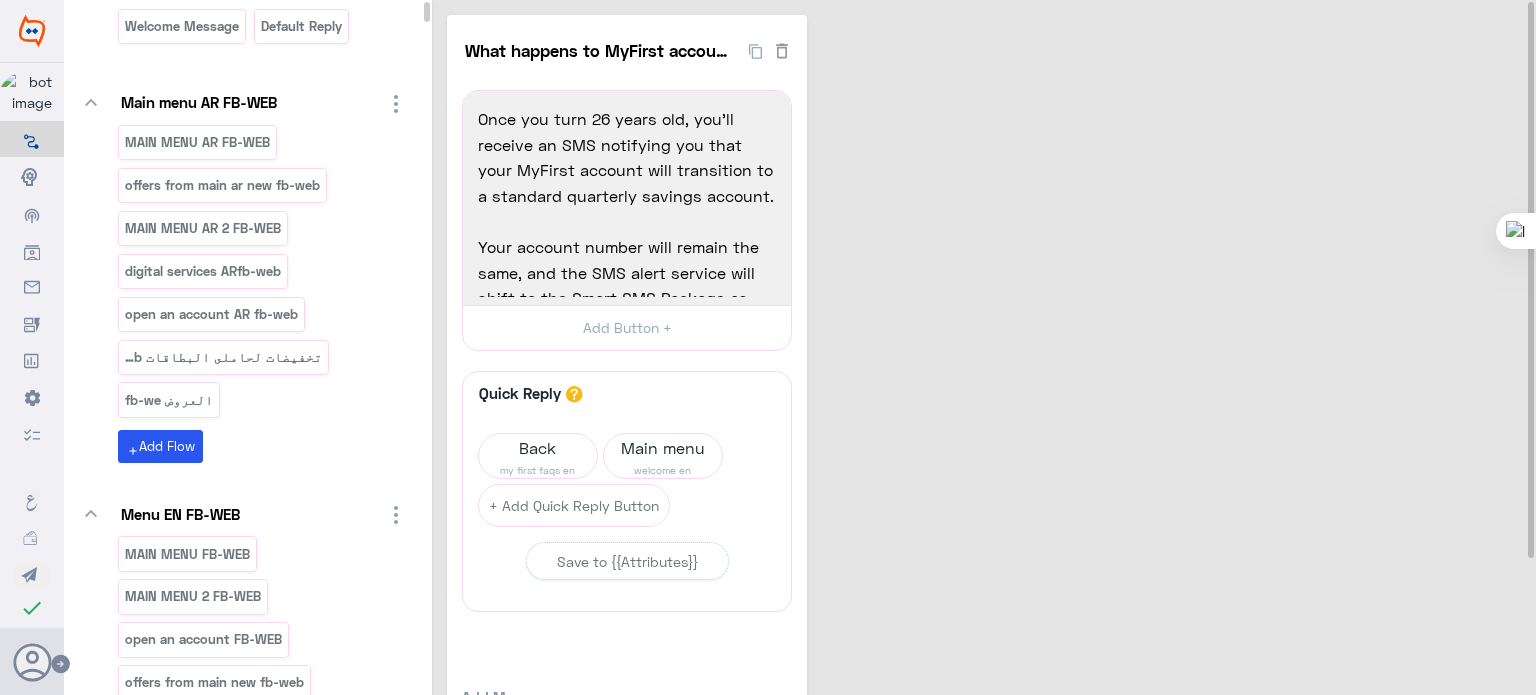scroll, scrollTop: 0, scrollLeft: 0, axis: both 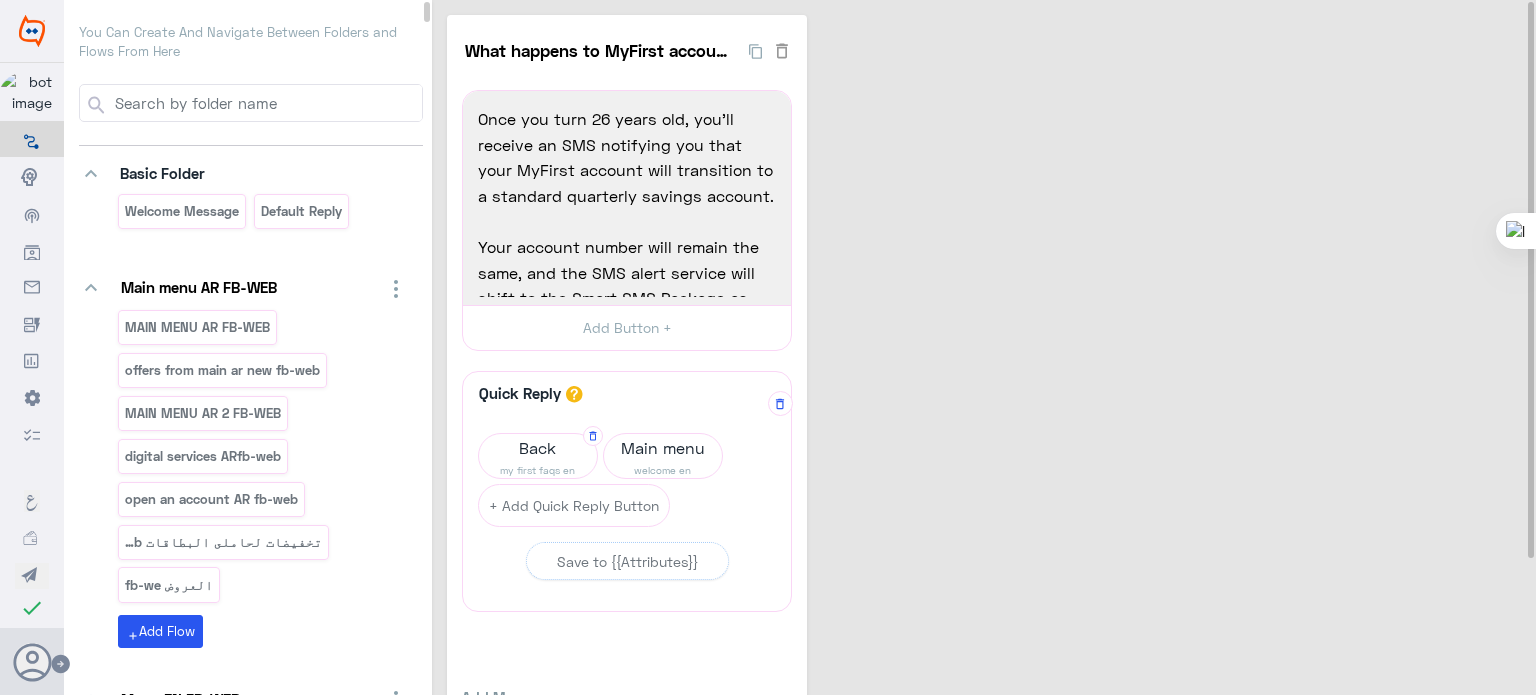 click on "Back" at bounding box center [538, 448] 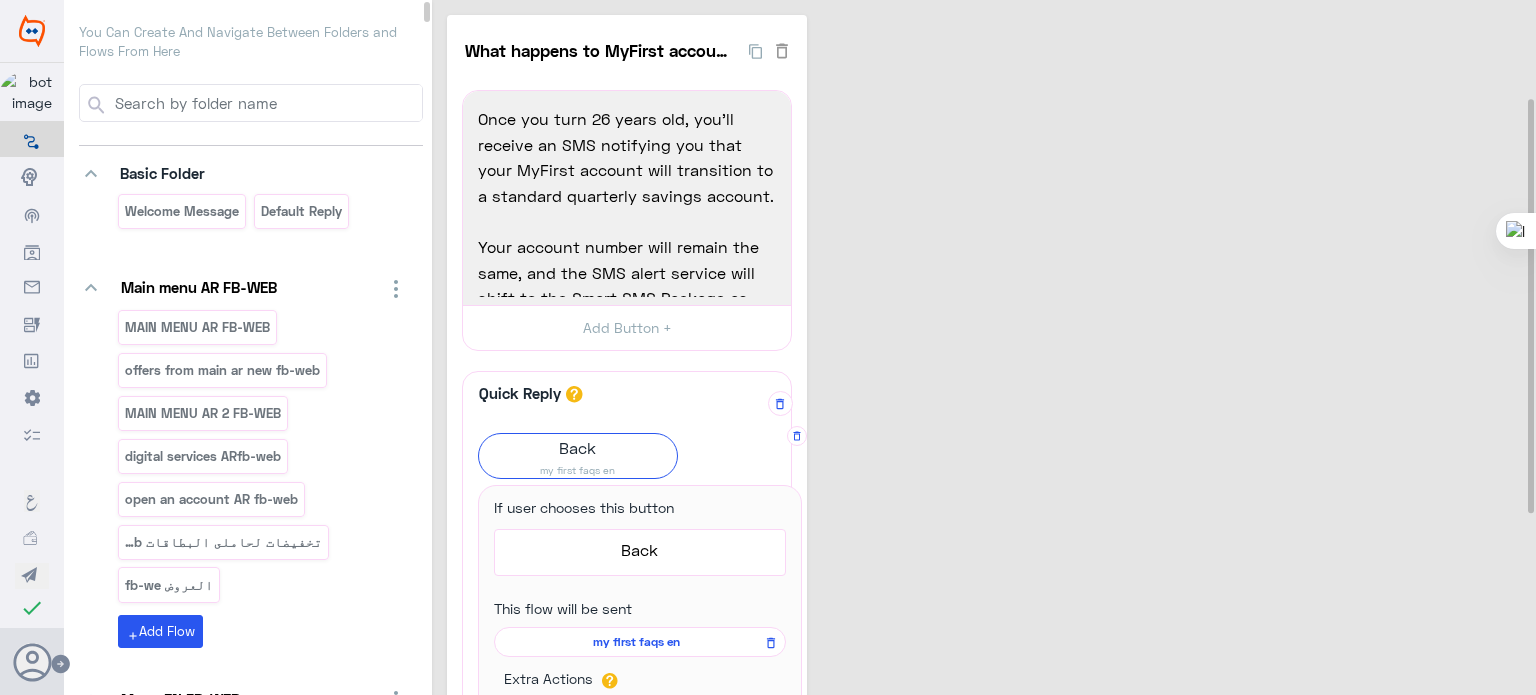 scroll, scrollTop: 166, scrollLeft: 0, axis: vertical 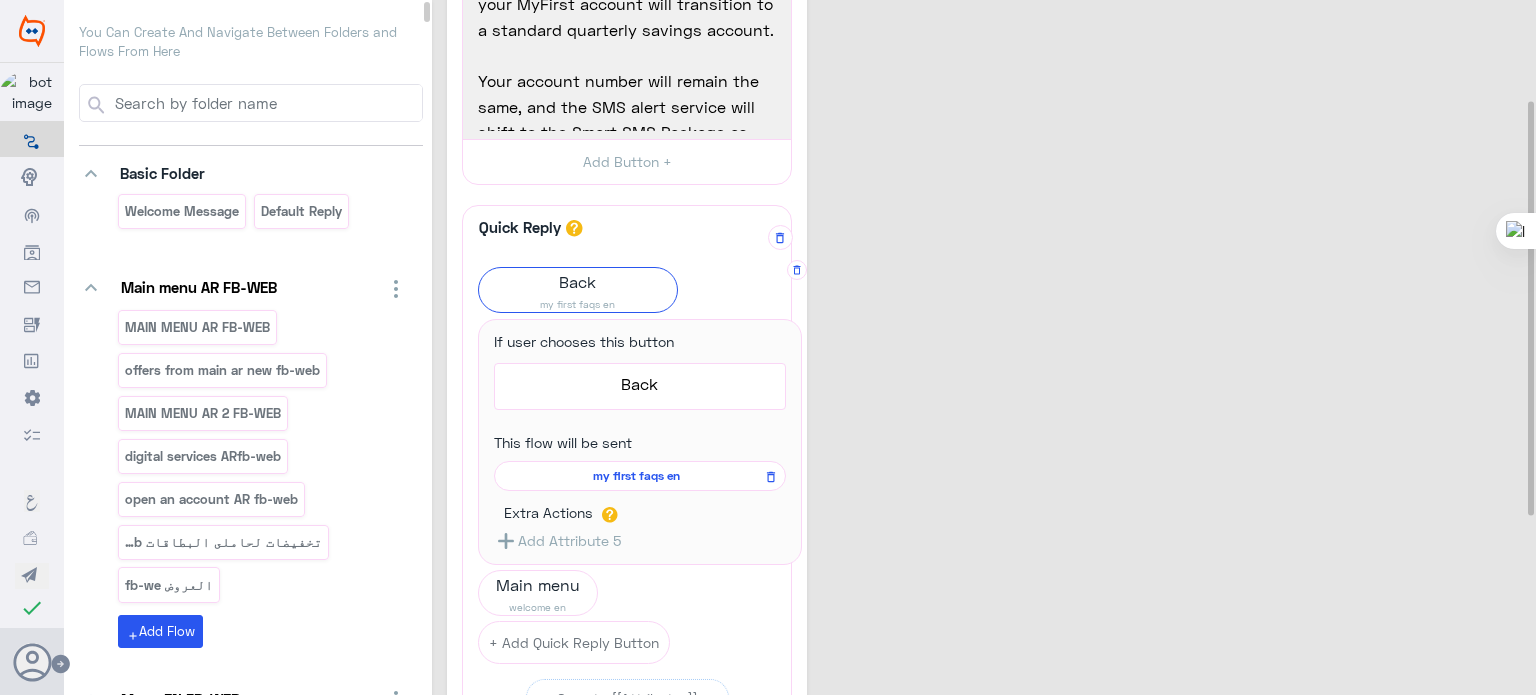 click on "my first faqs en" at bounding box center [636, 476] 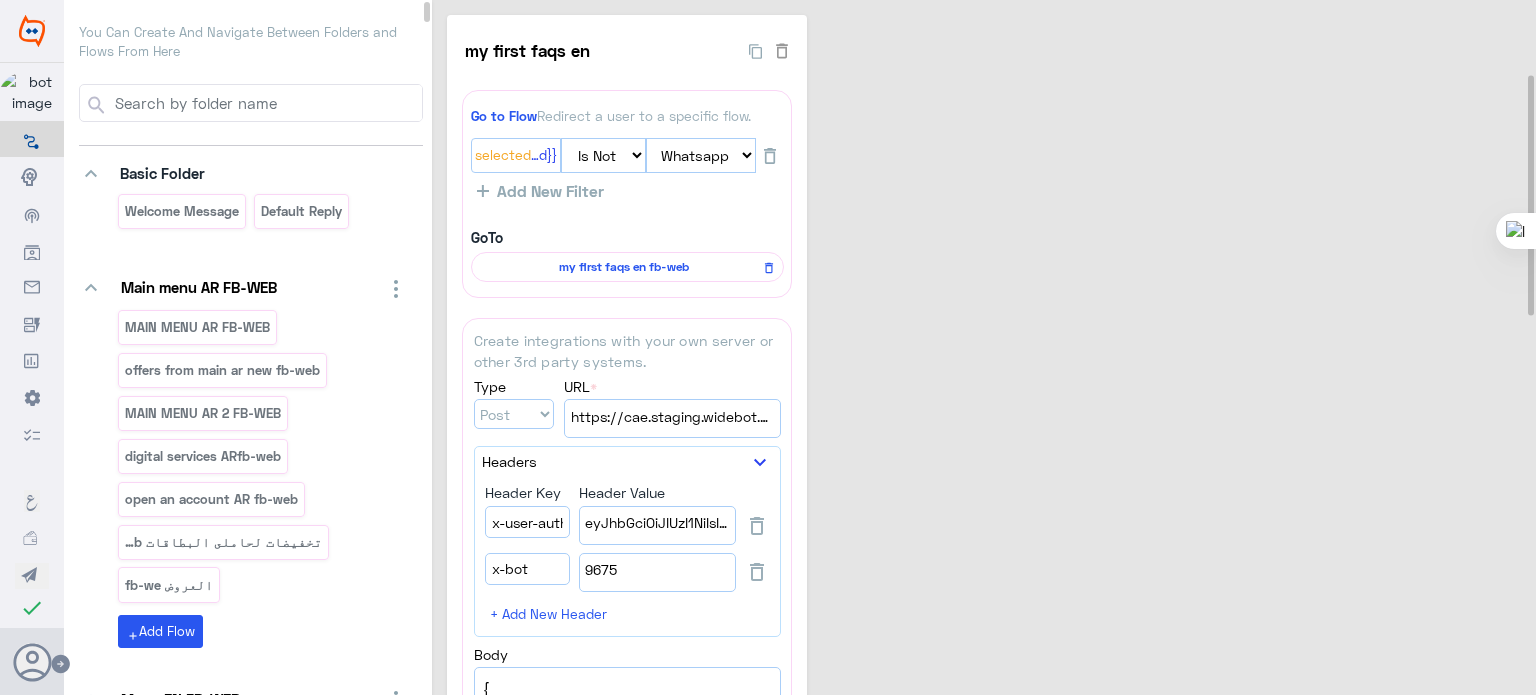 scroll, scrollTop: 240, scrollLeft: 0, axis: vertical 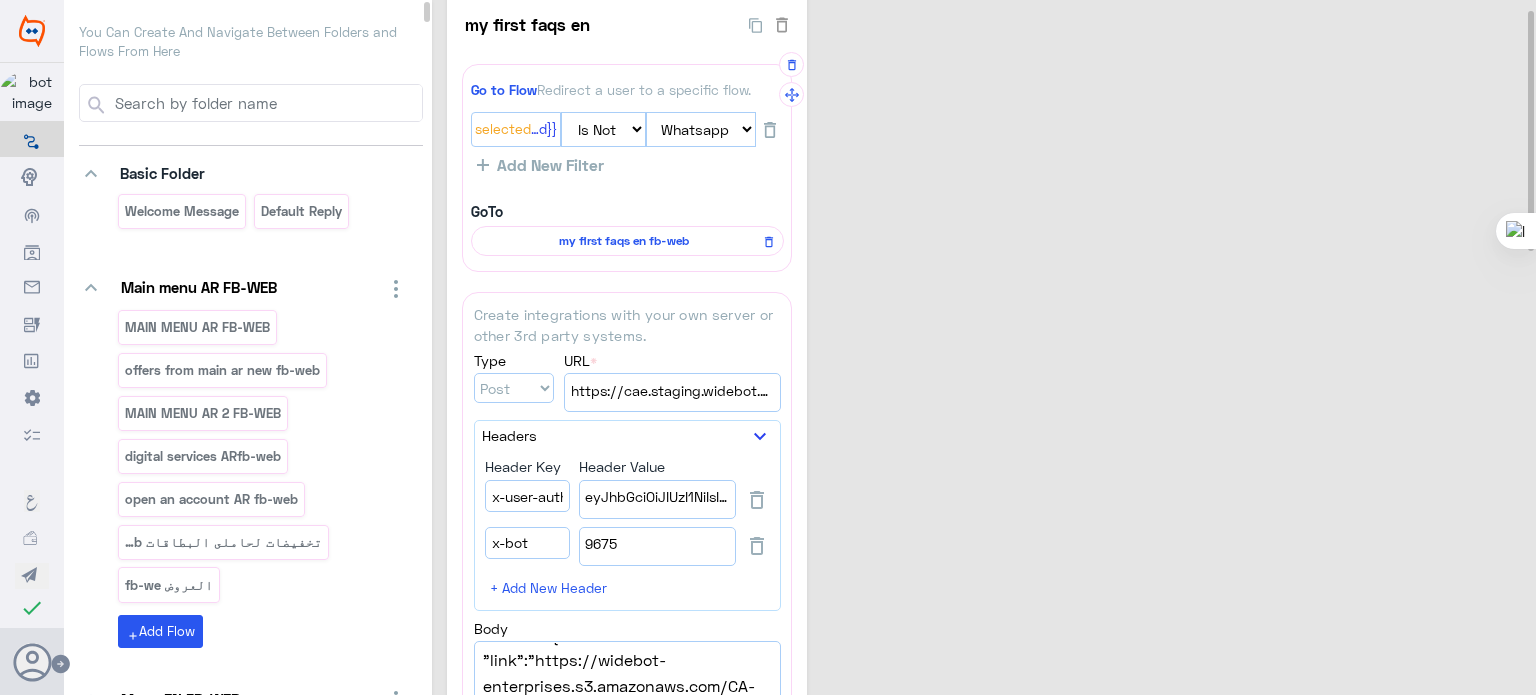 click on "my first faqs en  fb-web" at bounding box center [624, 241] 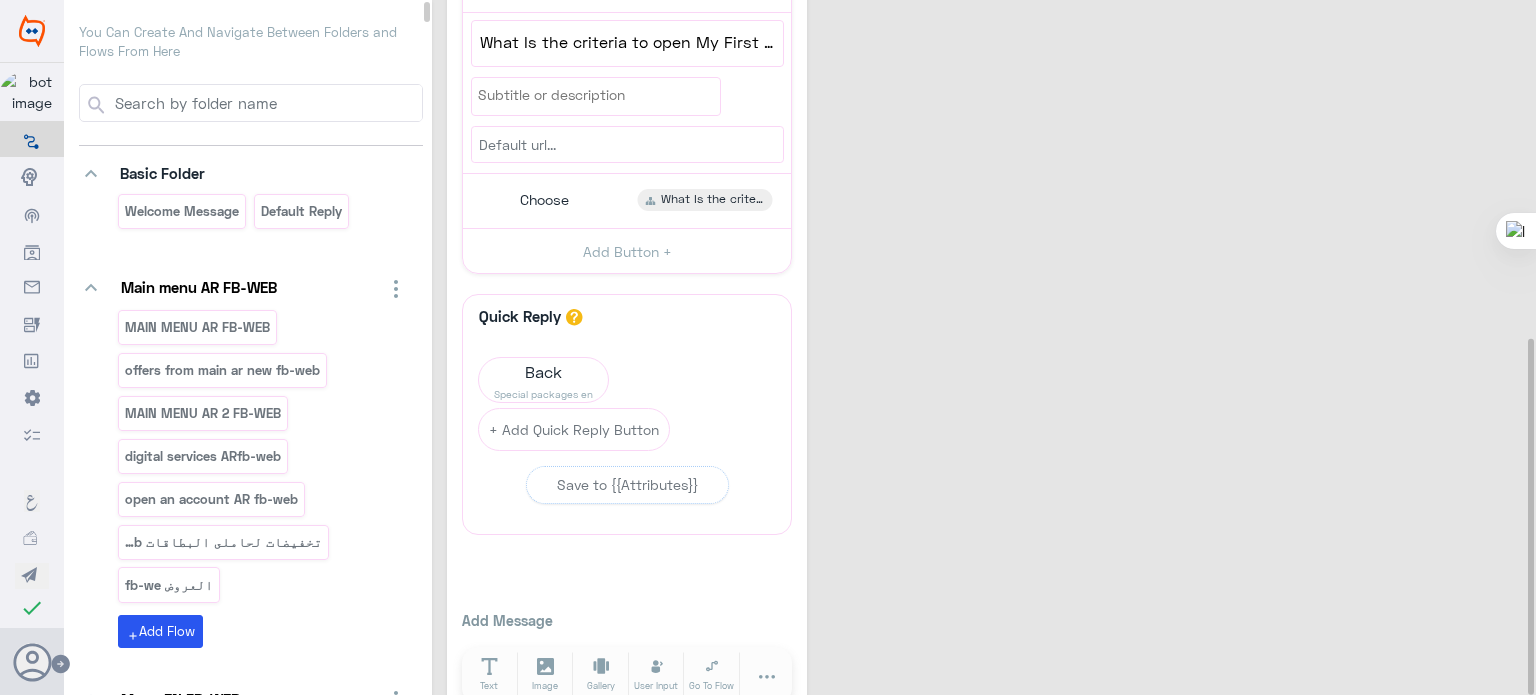 scroll, scrollTop: 665, scrollLeft: 0, axis: vertical 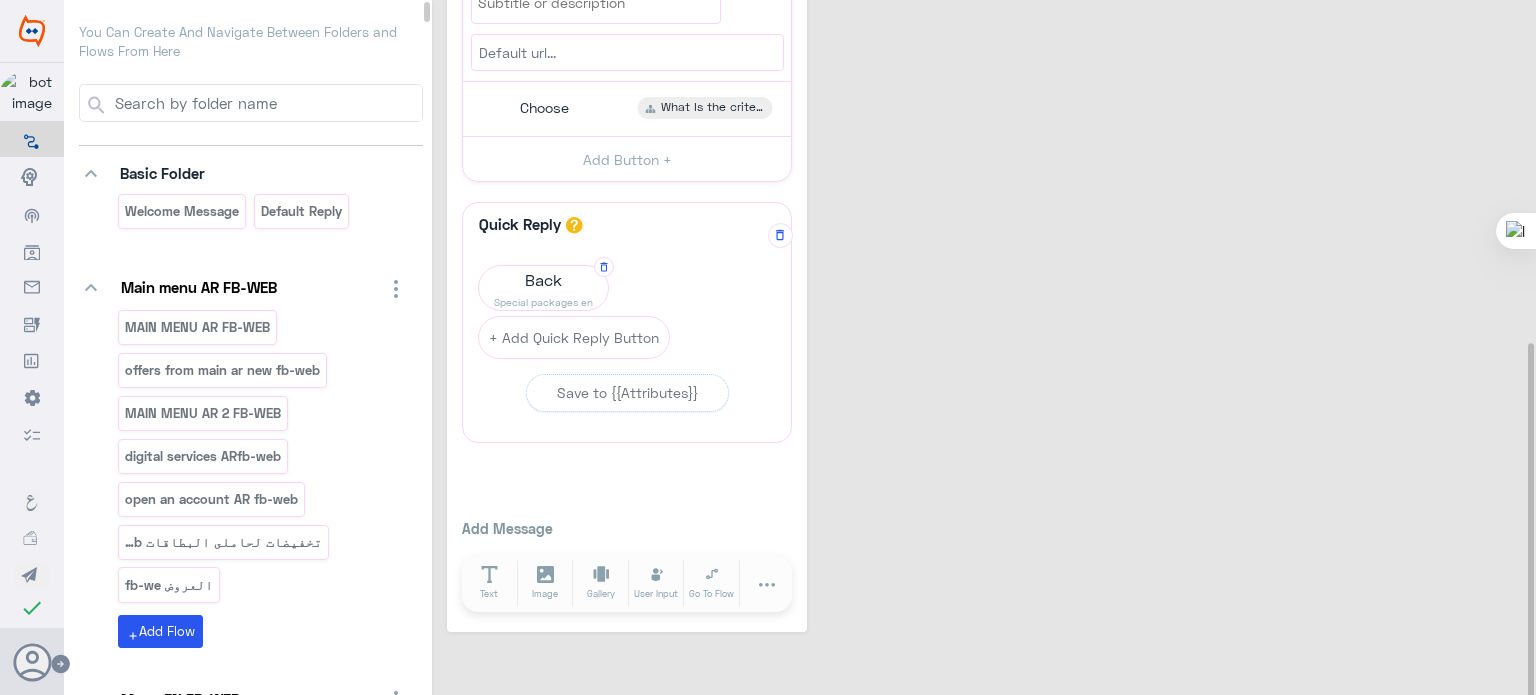 click on "Special packages en" at bounding box center [543, 302] 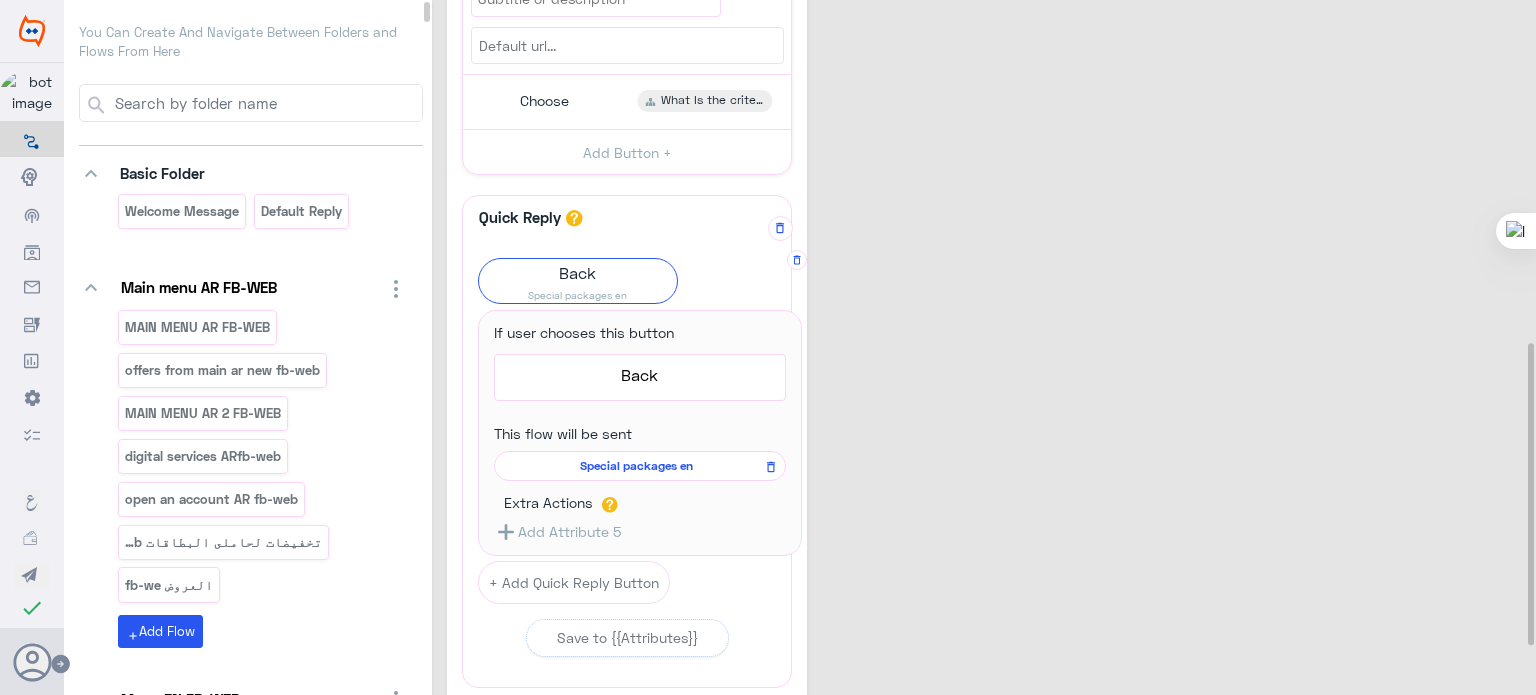 click on "Special packages en" at bounding box center [636, 466] 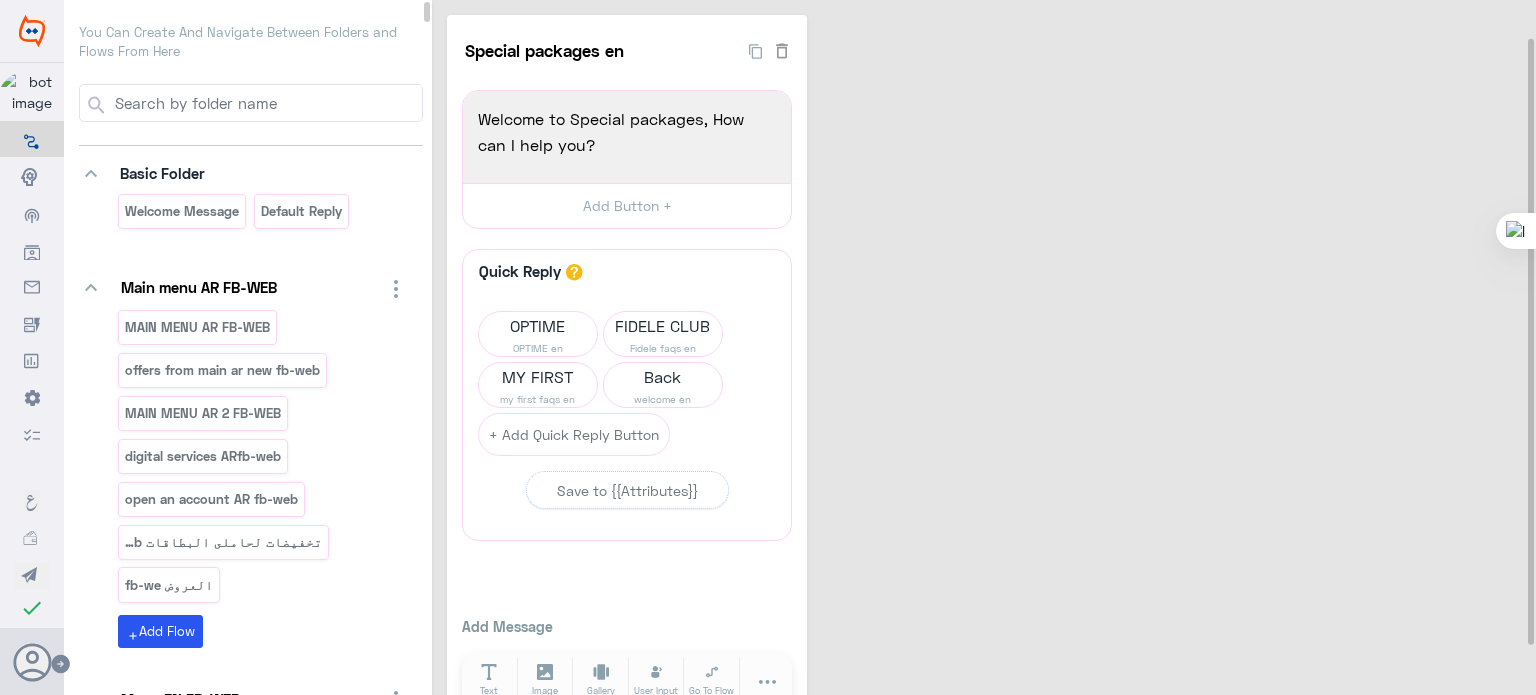 scroll, scrollTop: 100, scrollLeft: 0, axis: vertical 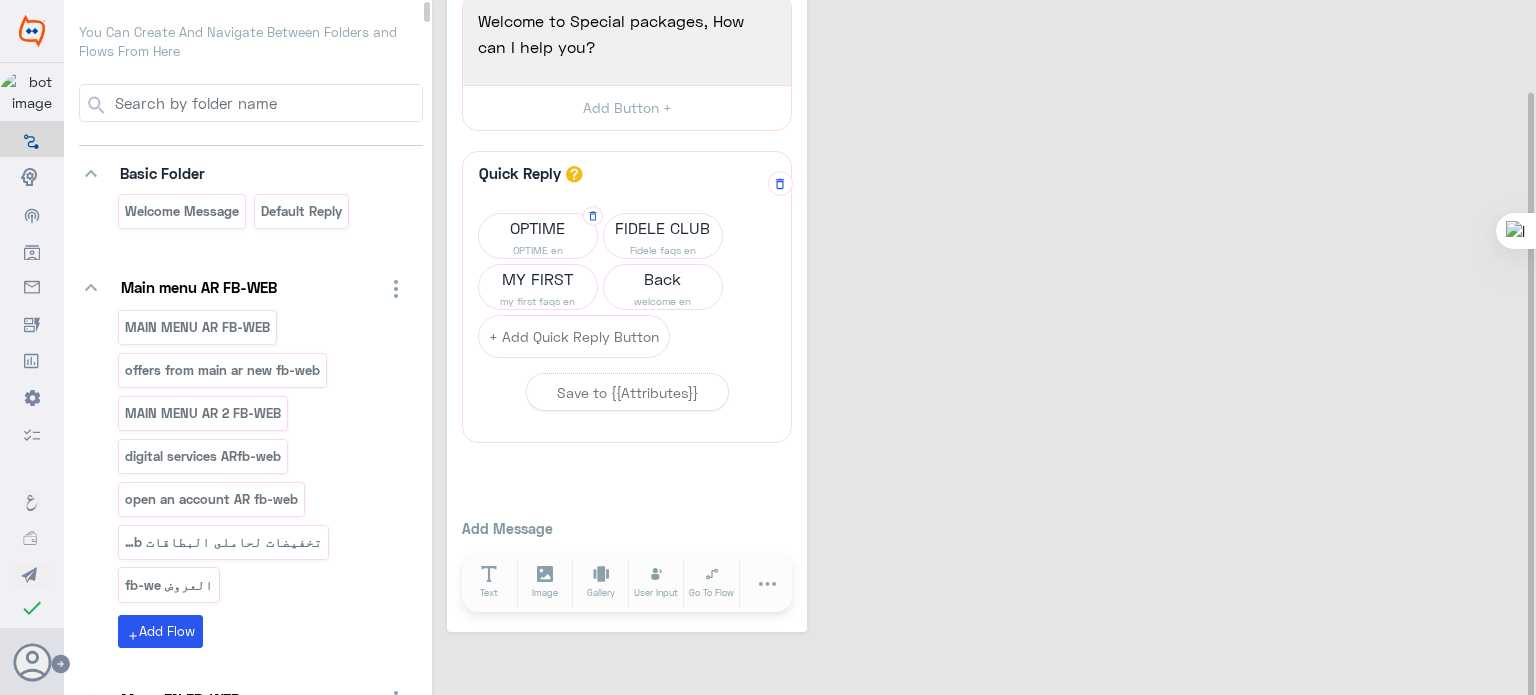 click on "OPTIME OPTIME en" at bounding box center [538, 236] 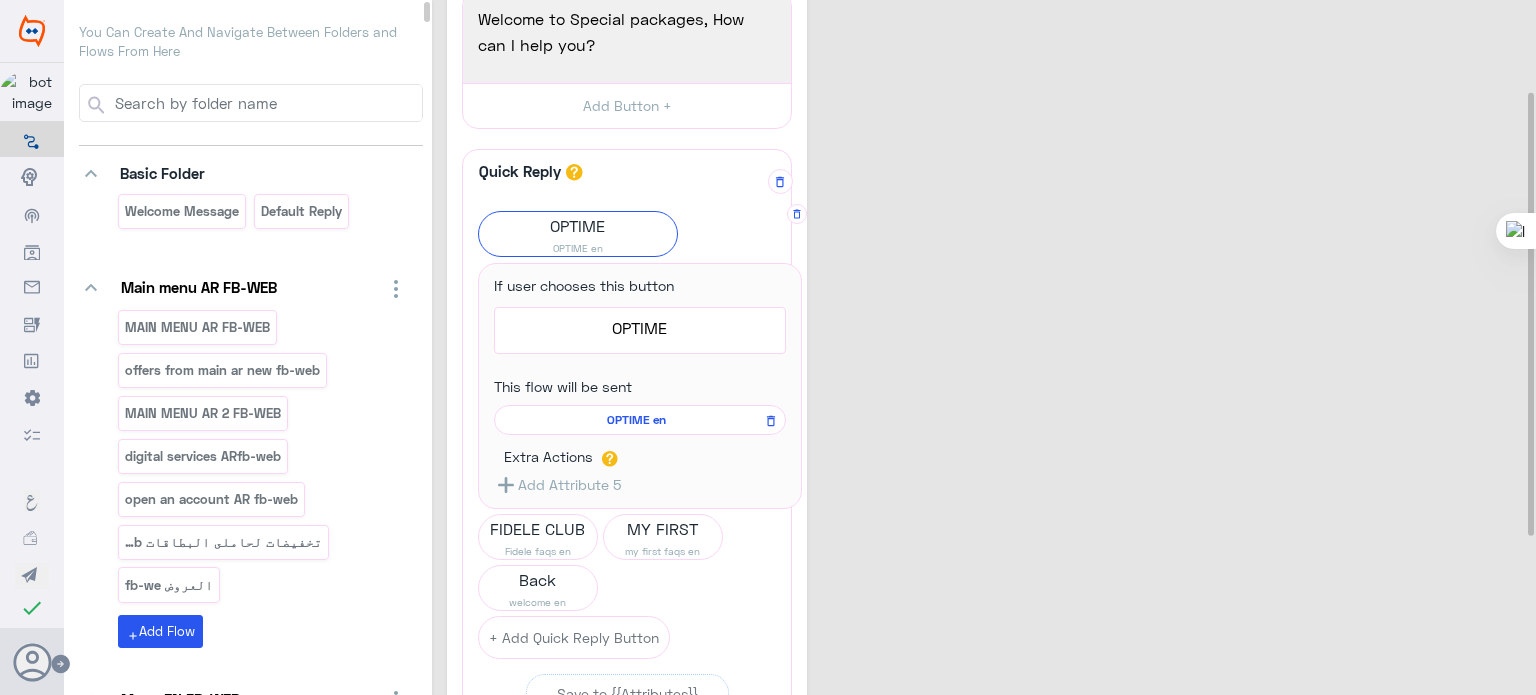 click on "OPTIME en" at bounding box center [636, 420] 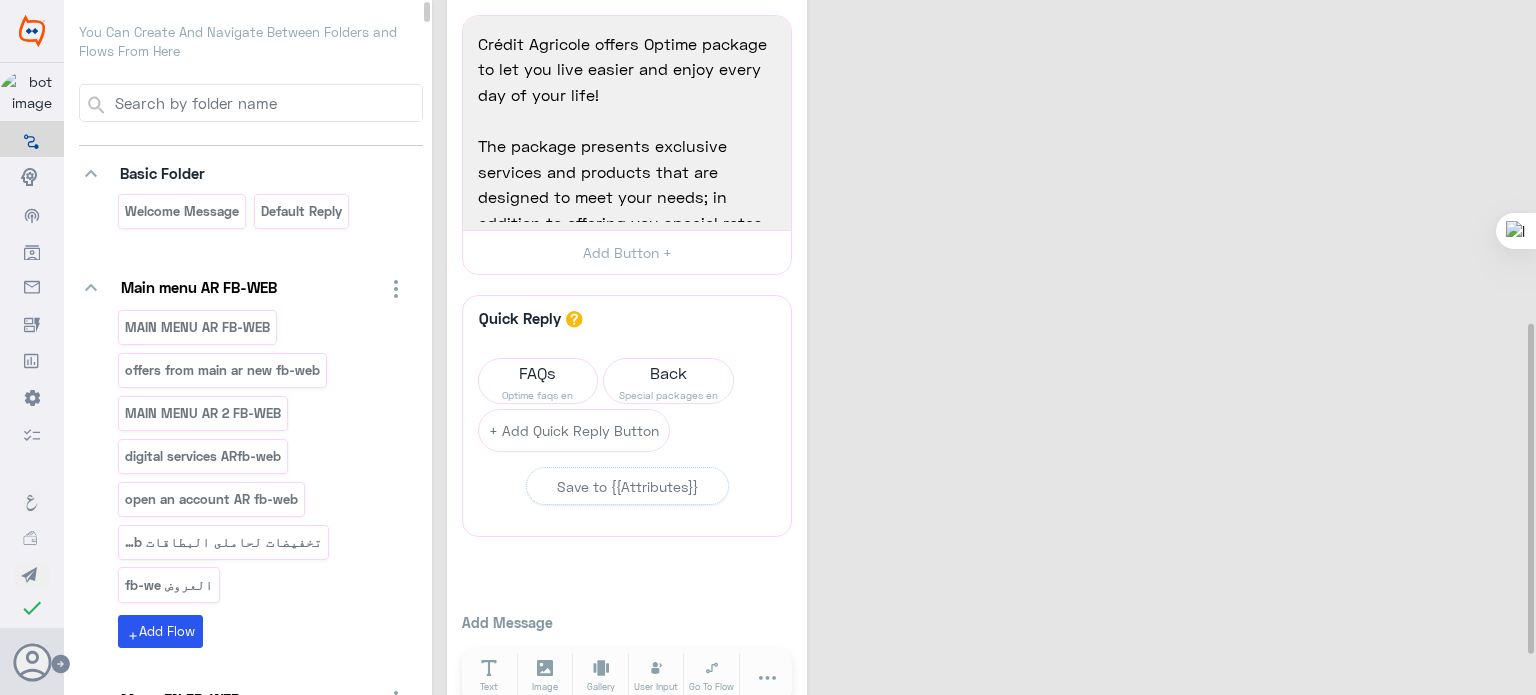 scroll, scrollTop: 771, scrollLeft: 0, axis: vertical 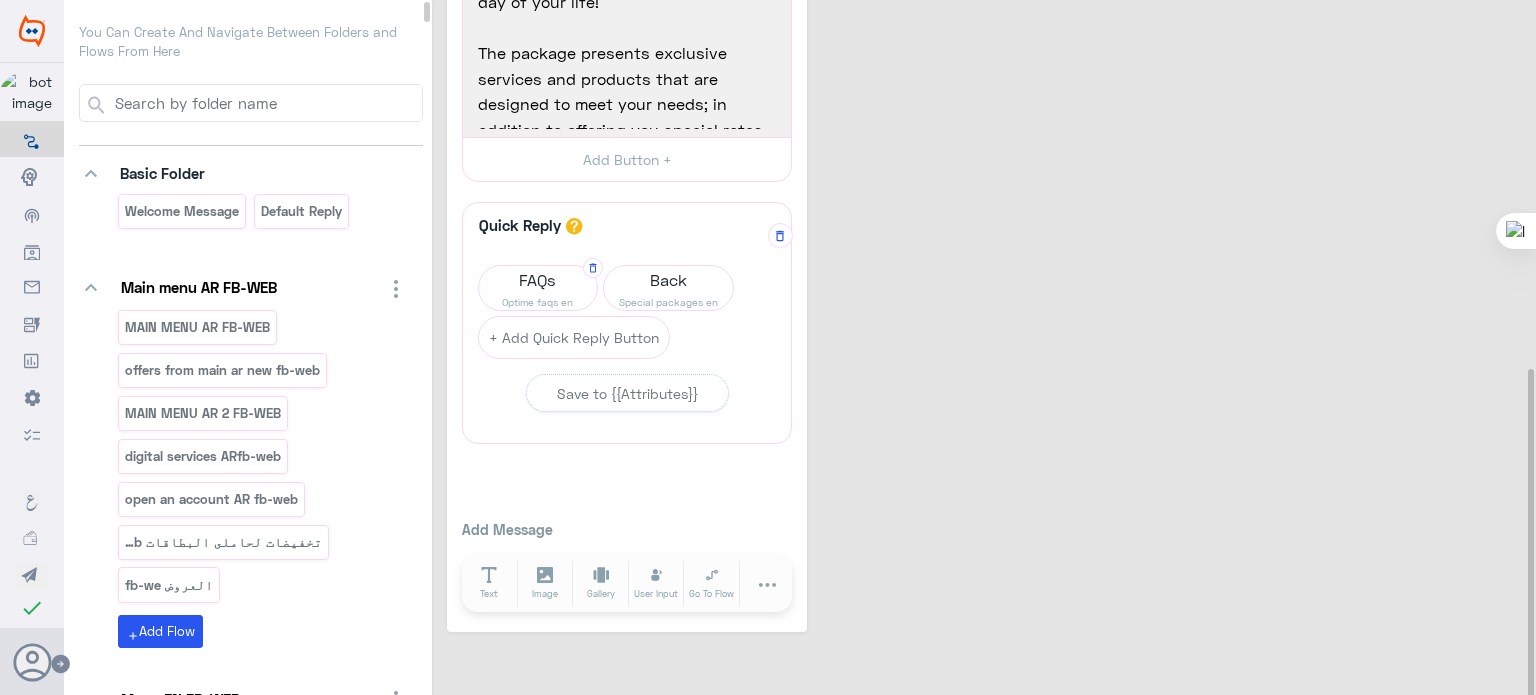drag, startPoint x: 540, startPoint y: 320, endPoint x: 519, endPoint y: 285, distance: 40.81666 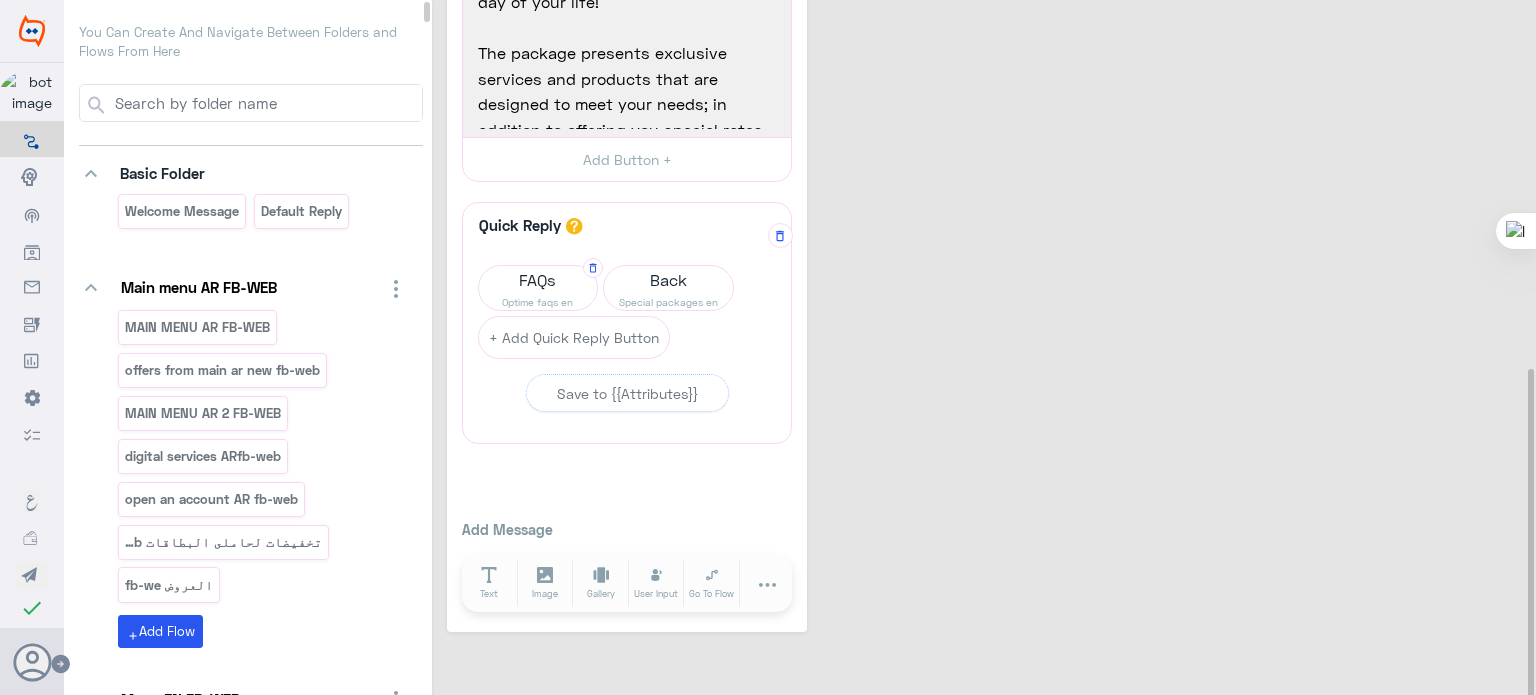 click on "A quick reply/user input can only be after a message content eg: text, image or gallery, please drag a valid message.  FAQs Optime faqs en Back Special packages en  + Add Quick Reply Button" at bounding box center (627, 297) 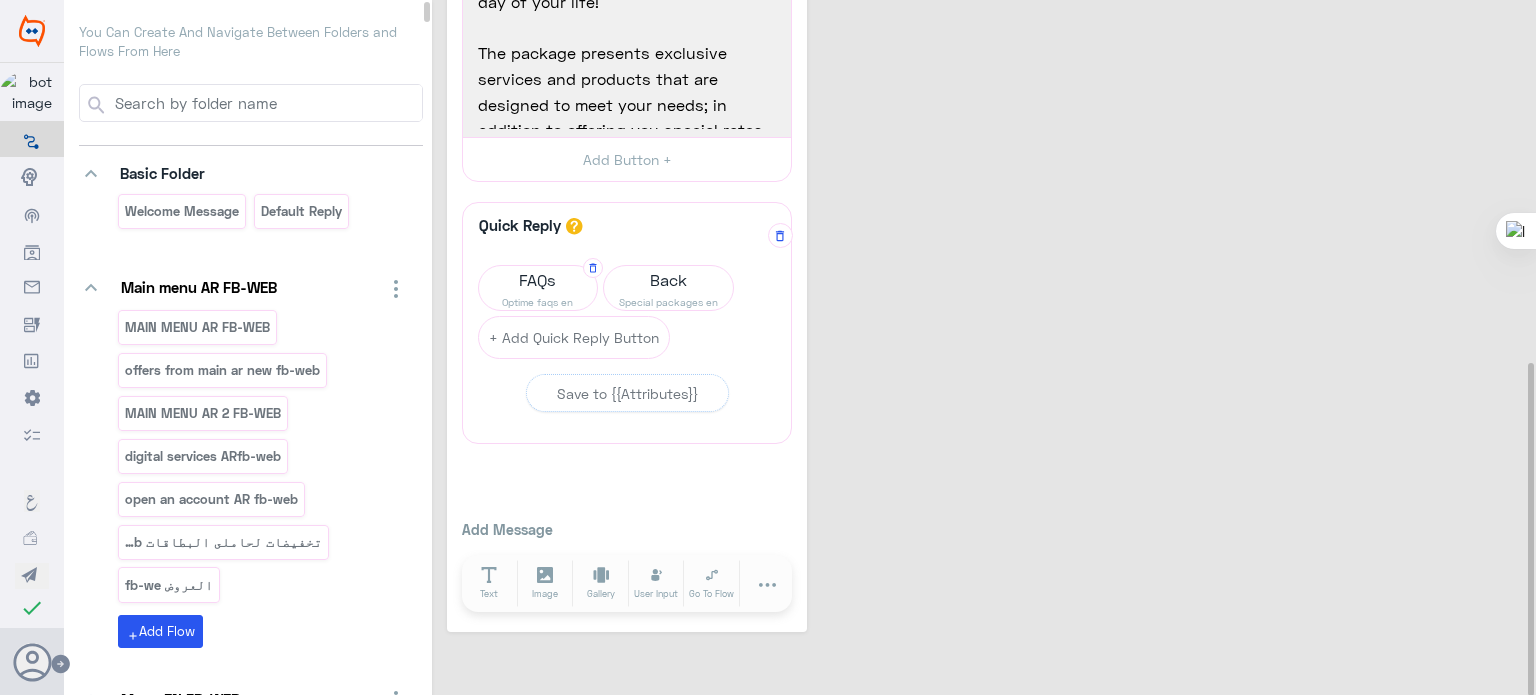 scroll, scrollTop: 758, scrollLeft: 0, axis: vertical 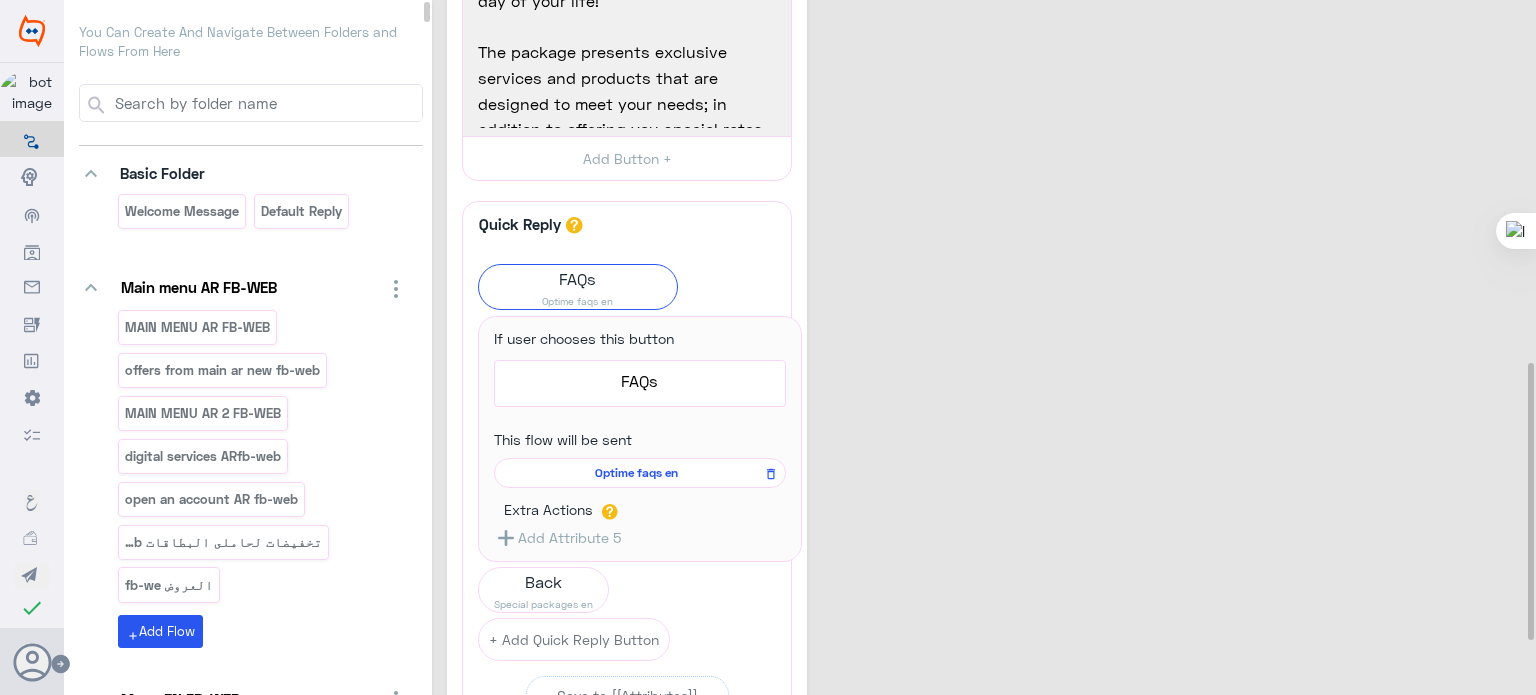 click on "OPTIME en  41  Create integrations with your own server or other 3rd party systems. Type Get Post Put Delete URL  * https://cae.staging.widebot.net/gateway/api/v1/whatsapp/message  937  https://cae.staging.widebot.net/gateway/api/v1/whatsapp/message Headers  keyboard_arrow_down Header Key Header Value x-user-auth [TOKEN]  208  [TOKEN] x-bot 9675  496  9675  + Add New Header   Body  1825  {
"to":" {{phone_number}} ",
"type":"sticker",
}" at bounding box center [987, 95] 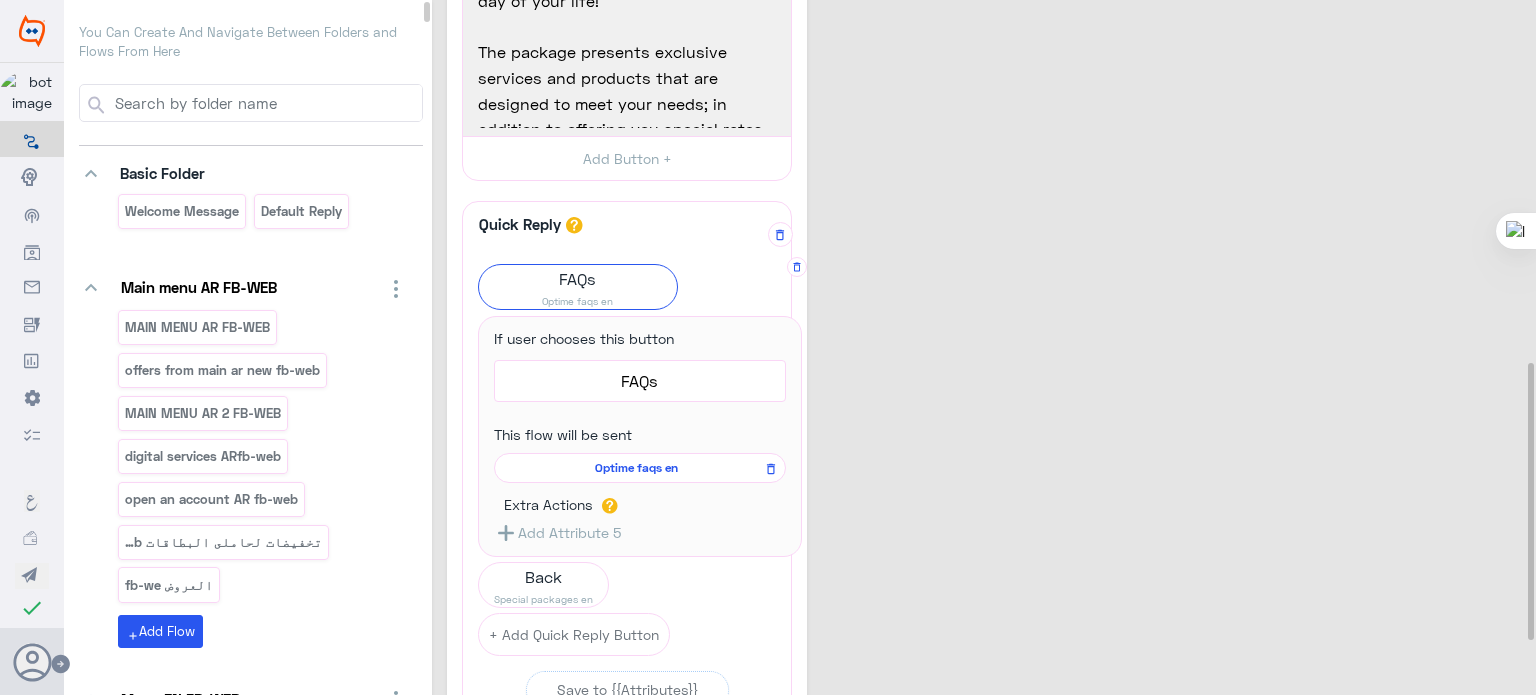 click on "FAQs" at bounding box center (578, 279) 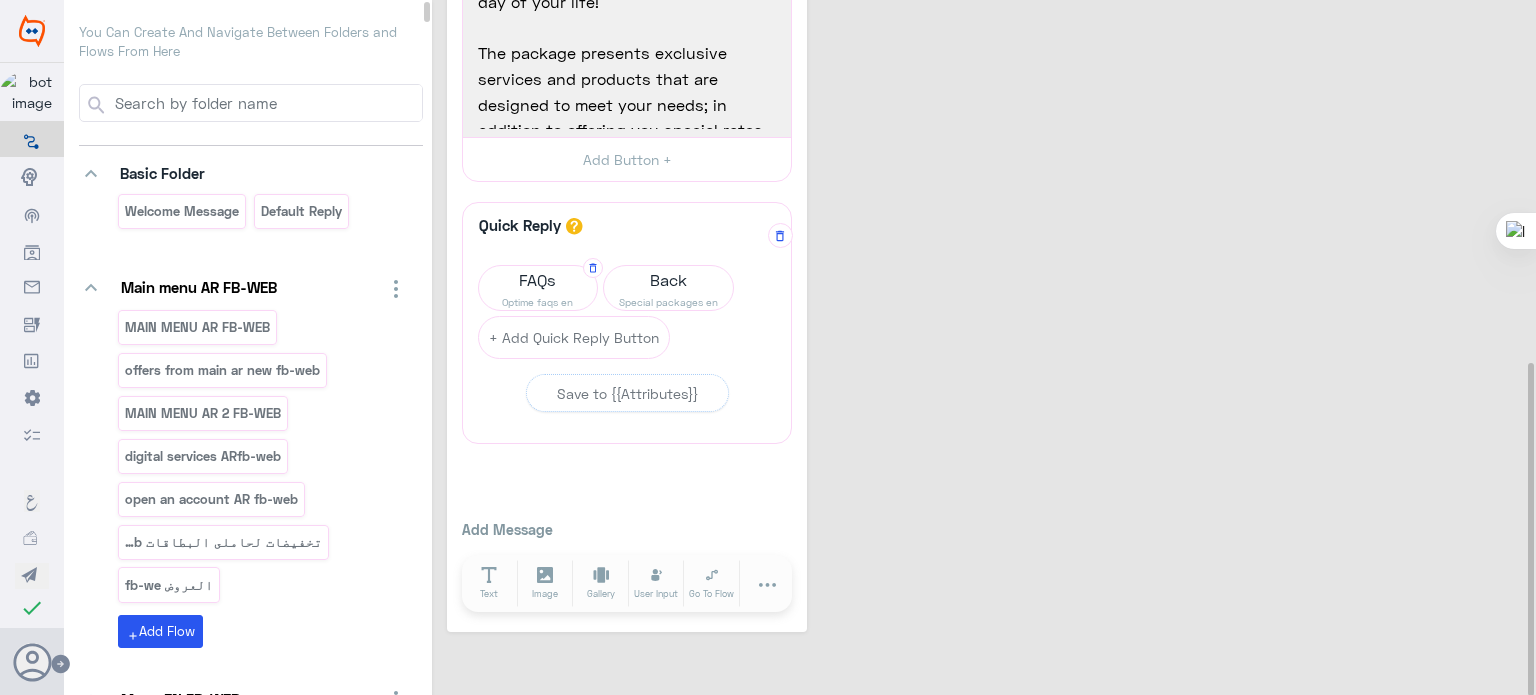click on "FAQs" at bounding box center (538, 280) 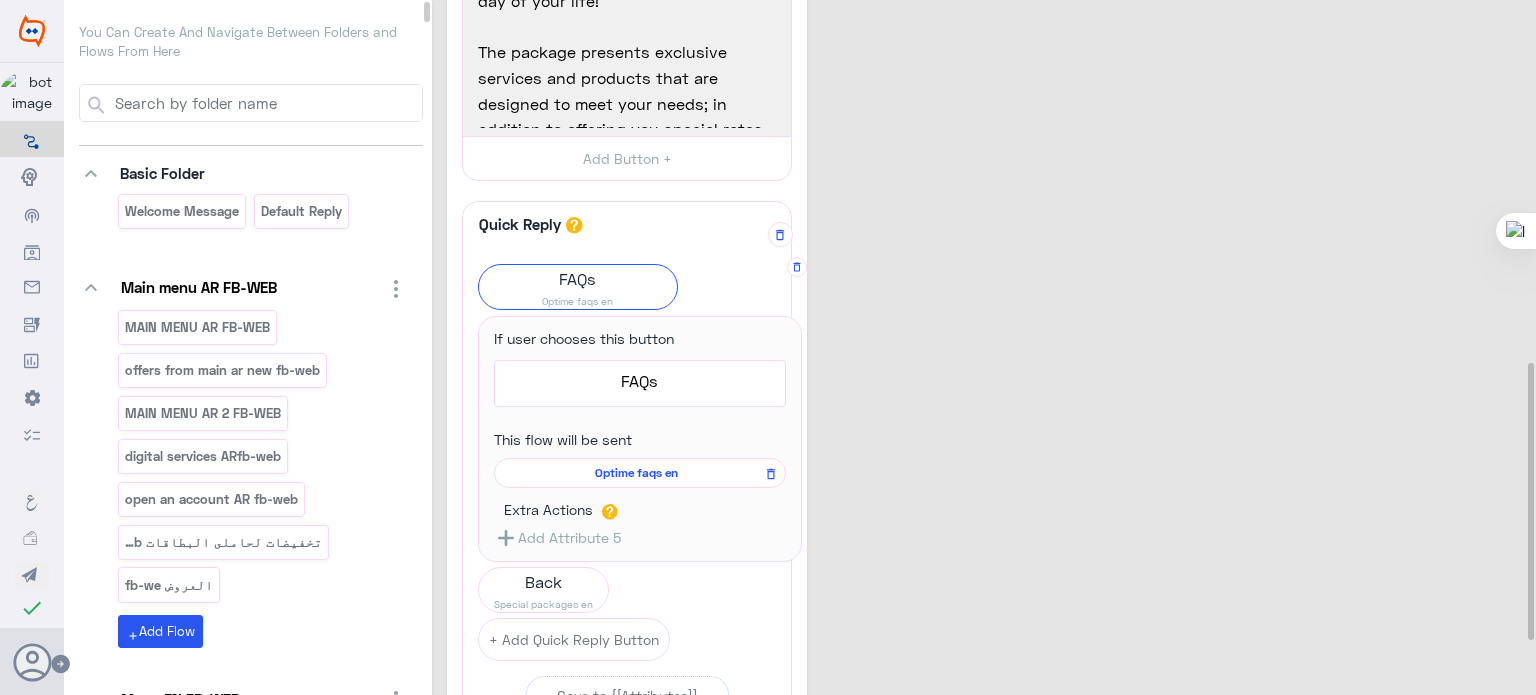 click on "Optime faqs en" at bounding box center [636, 473] 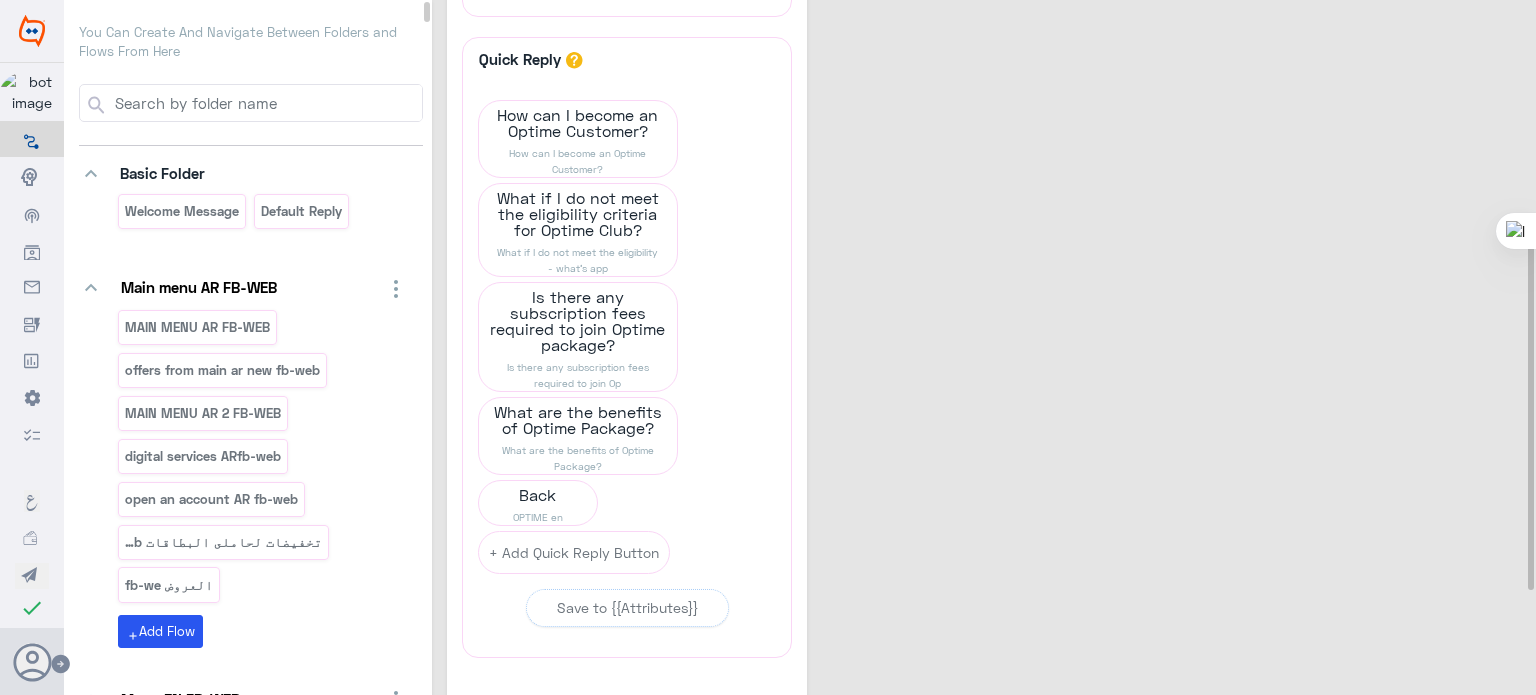 scroll, scrollTop: 467, scrollLeft: 0, axis: vertical 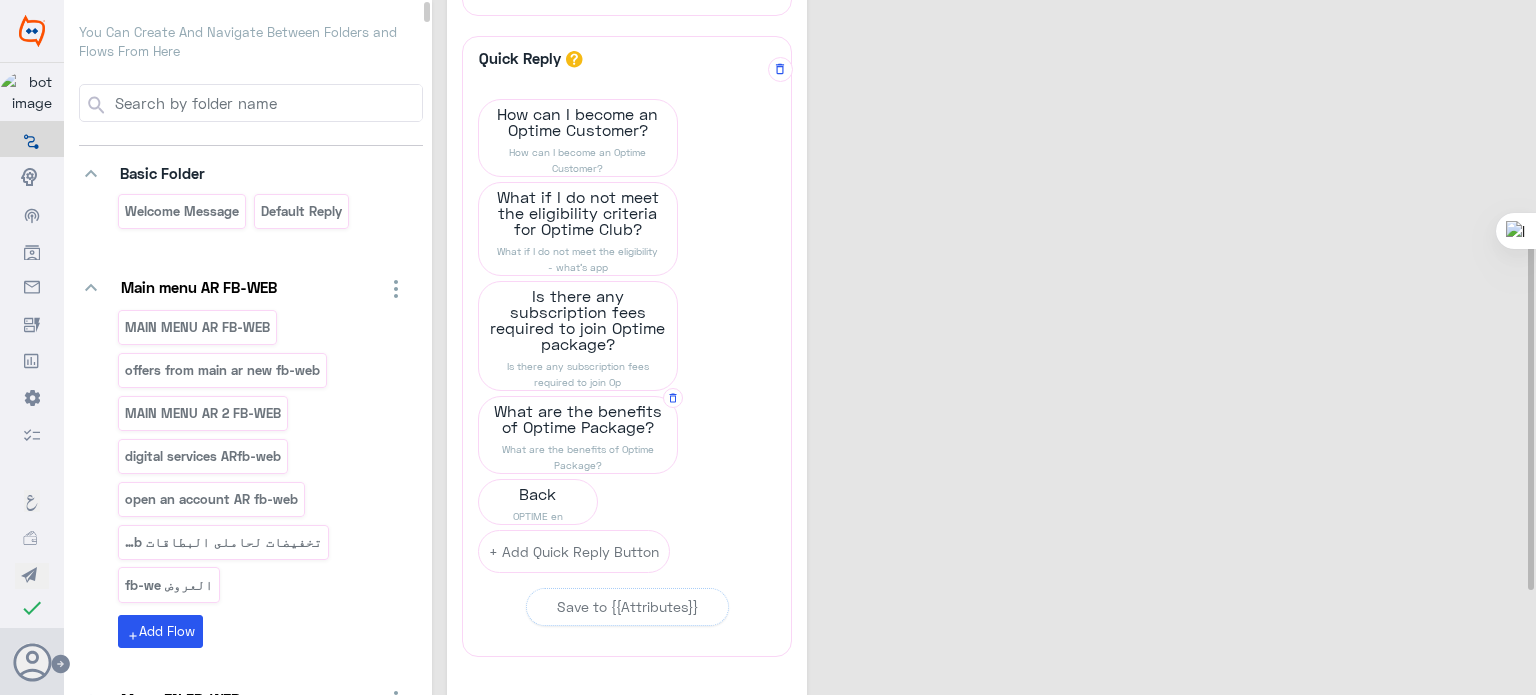 click on "What are the benefits of Optime Package?" at bounding box center (578, 122) 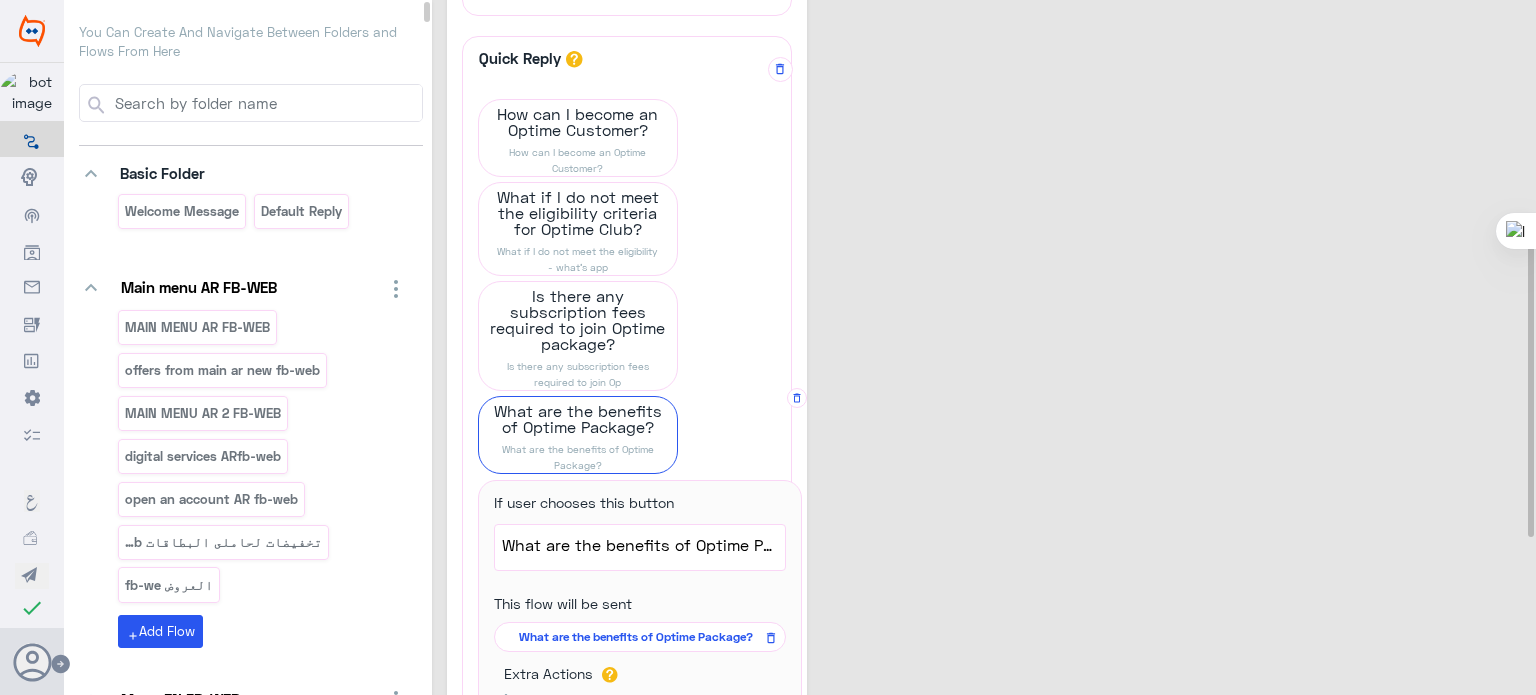 click on "What are the benefits of Optime Package?" at bounding box center (636, 637) 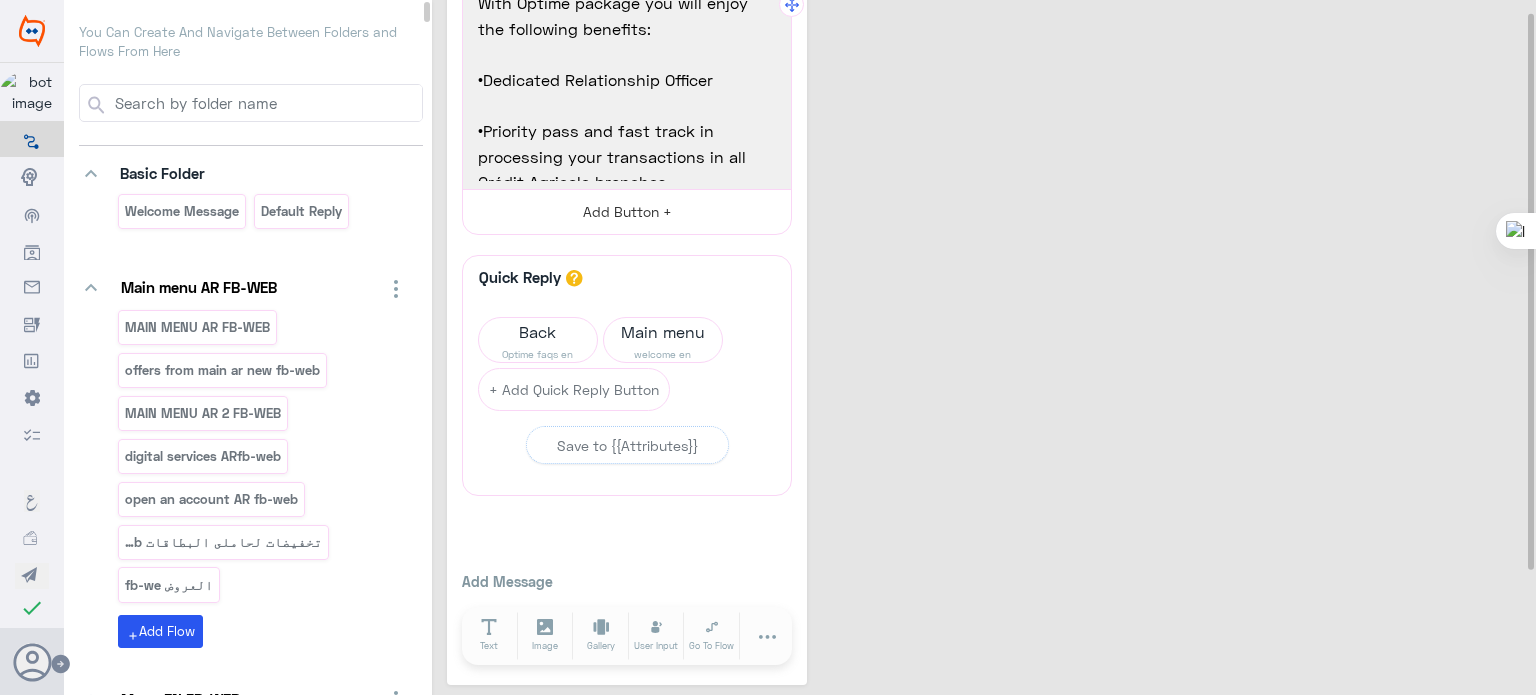 scroll, scrollTop: 0, scrollLeft: 0, axis: both 